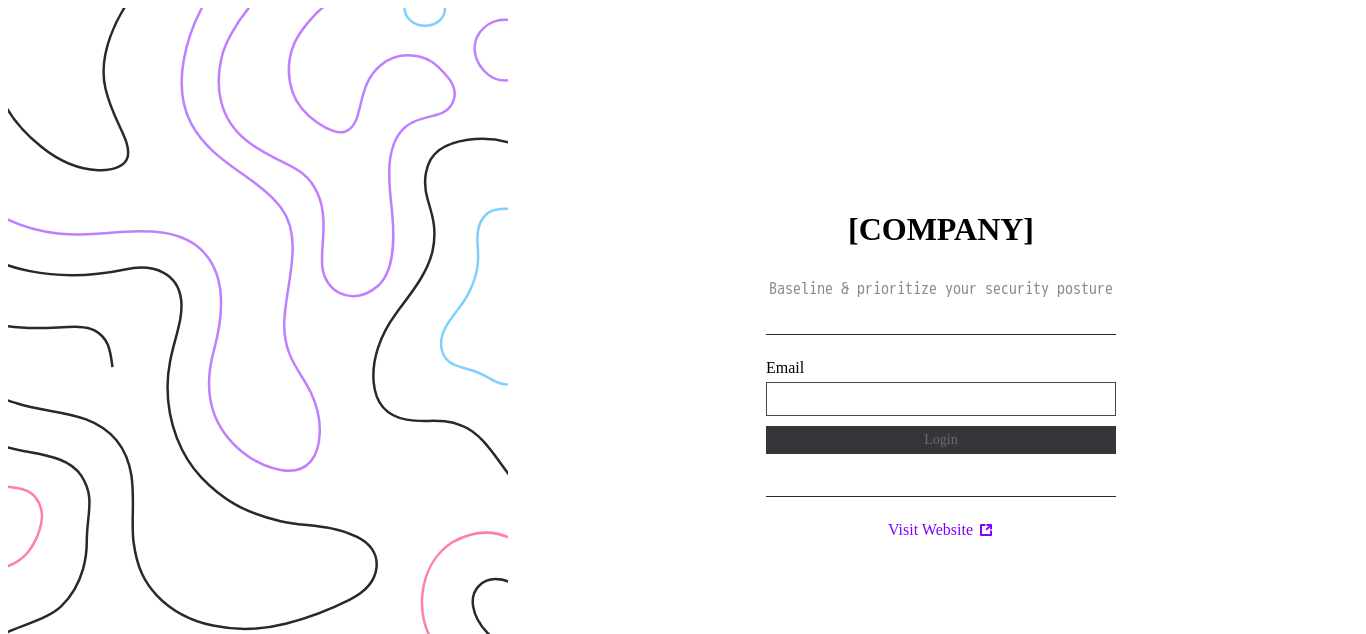 click on "**********" at bounding box center [941, 399] 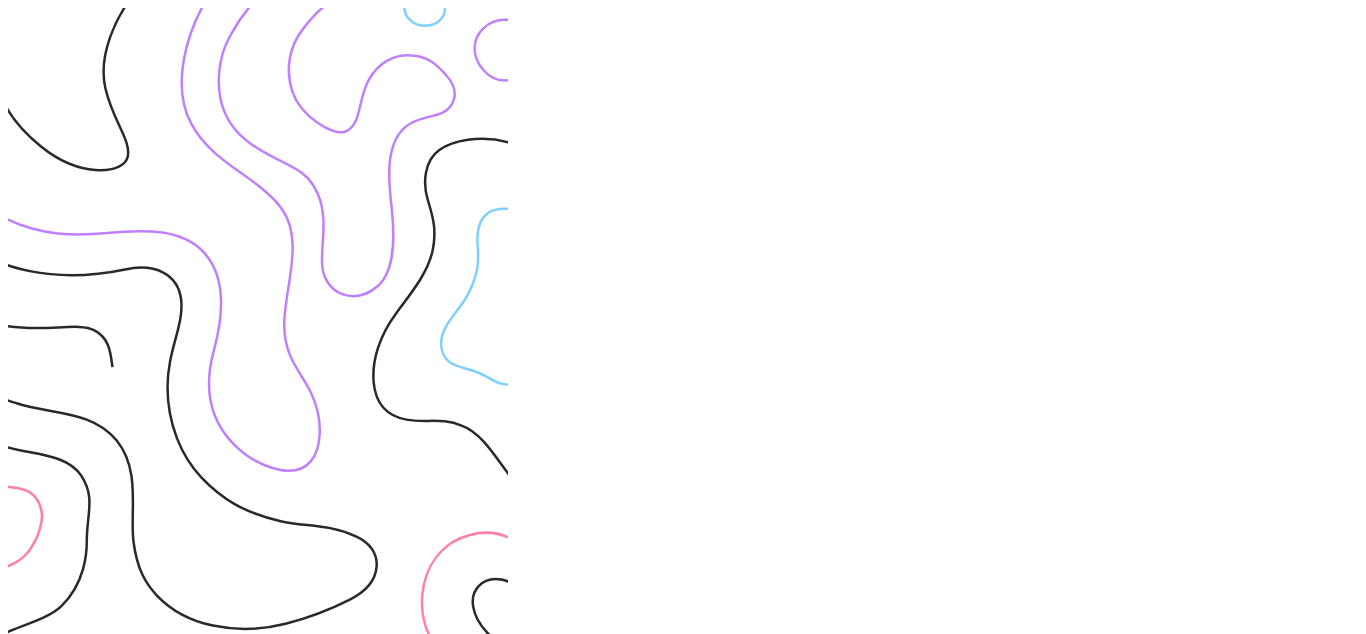 scroll, scrollTop: 0, scrollLeft: 0, axis: both 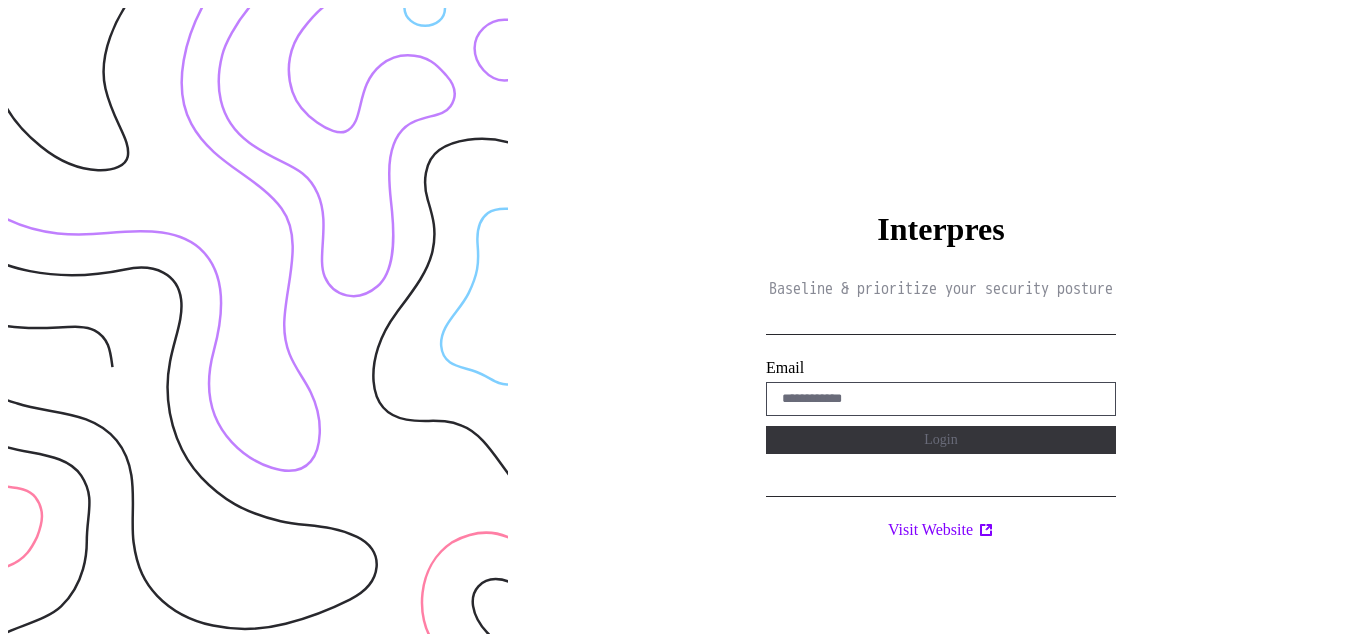 click on "Interpres Baseline & prioritize your security posture Email Login Visit Website" at bounding box center [941, 325] 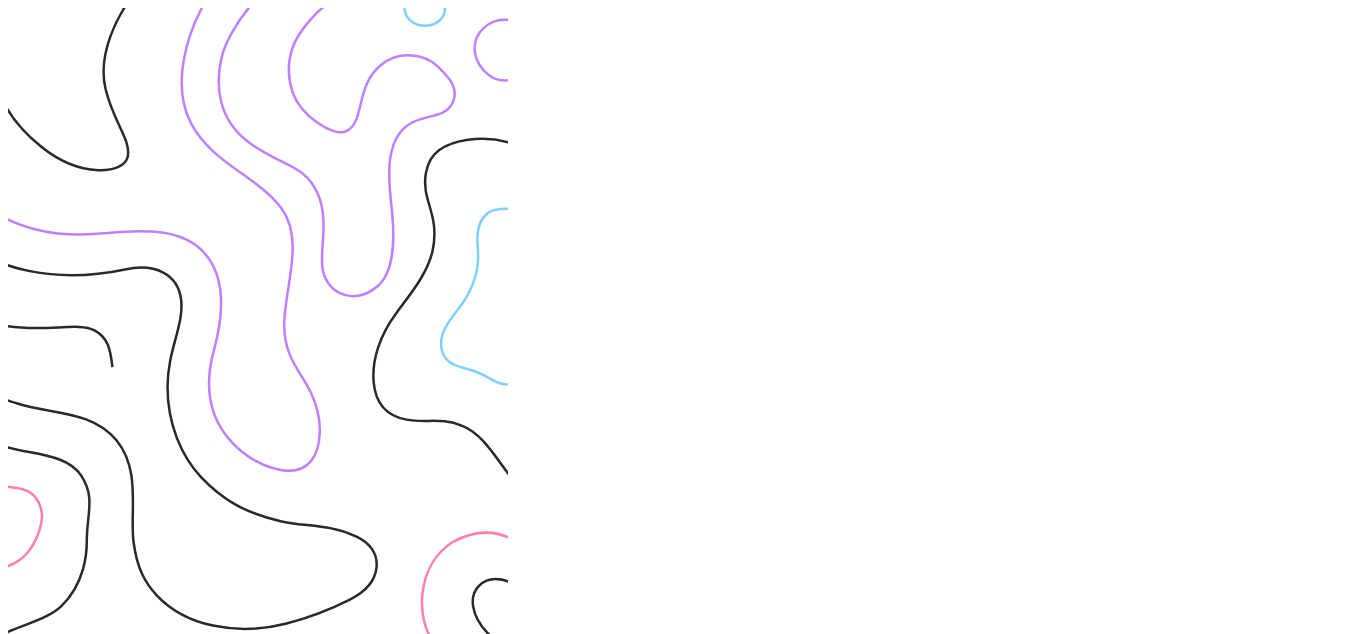 scroll, scrollTop: 0, scrollLeft: 0, axis: both 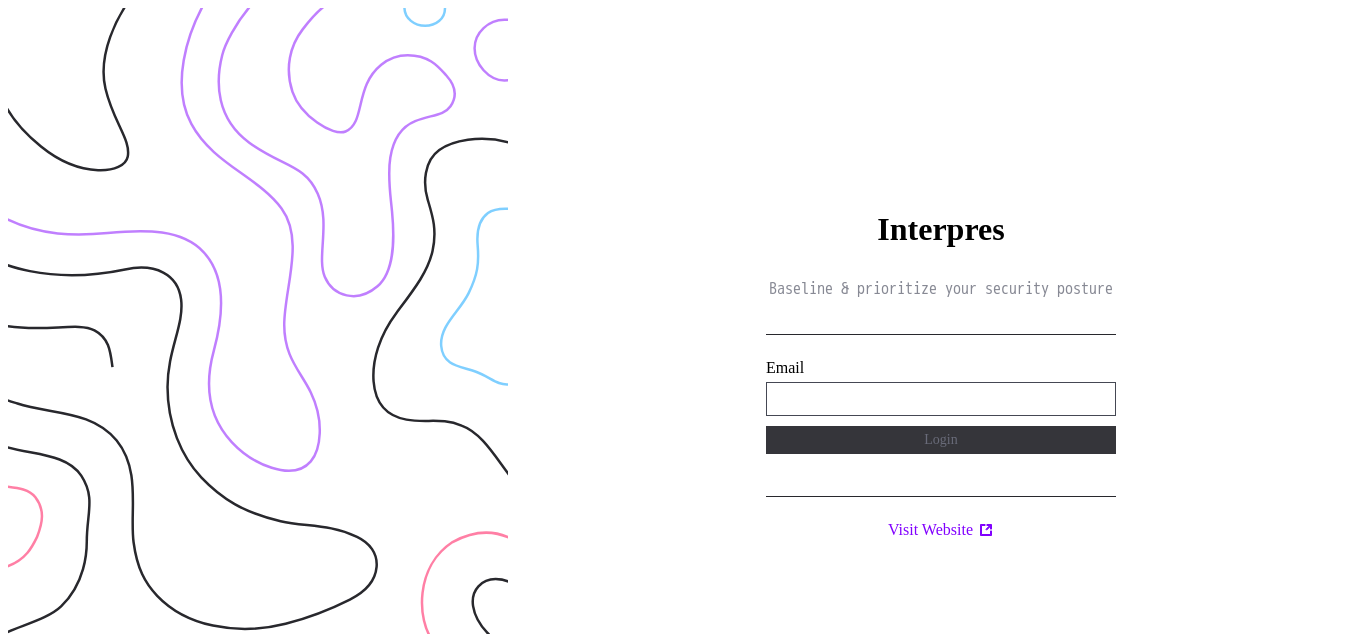 type on "**********" 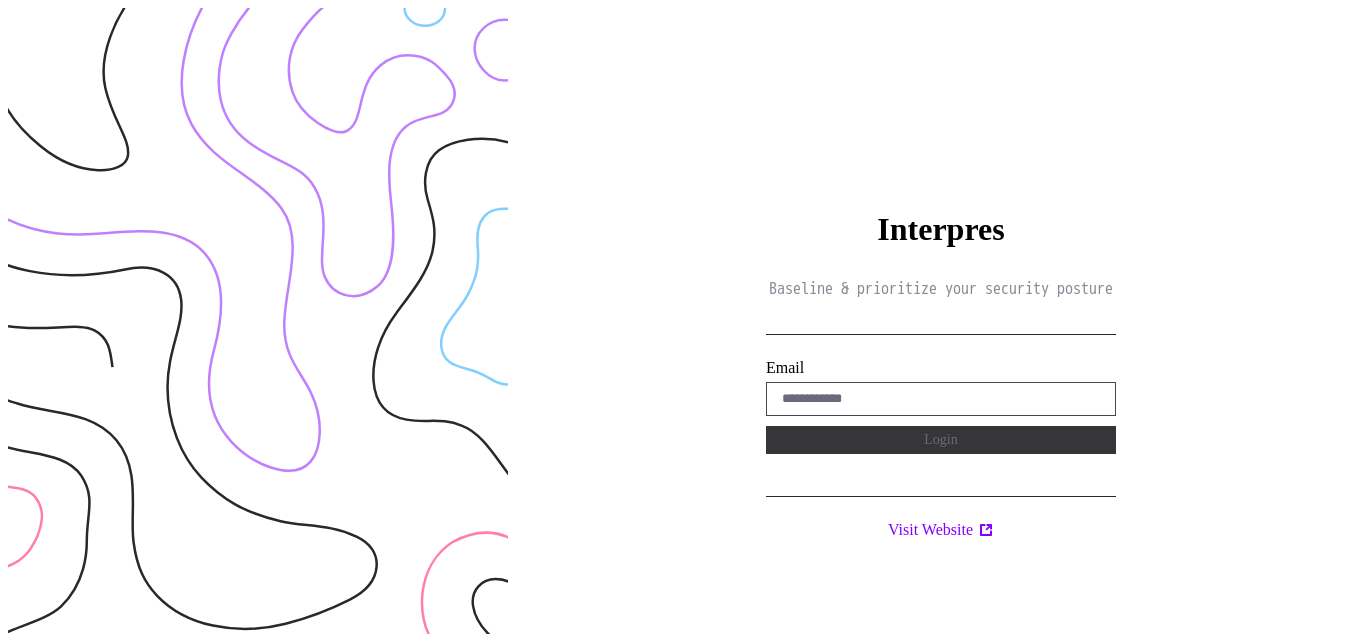 scroll, scrollTop: 0, scrollLeft: 0, axis: both 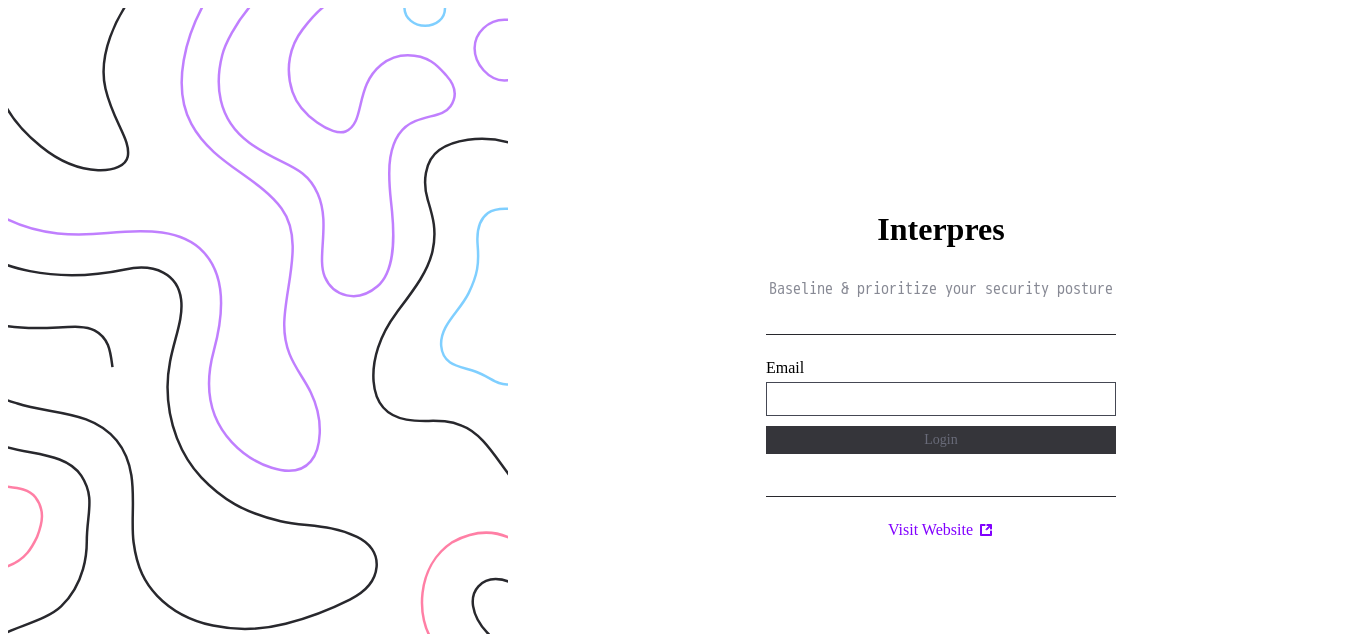type on "**********" 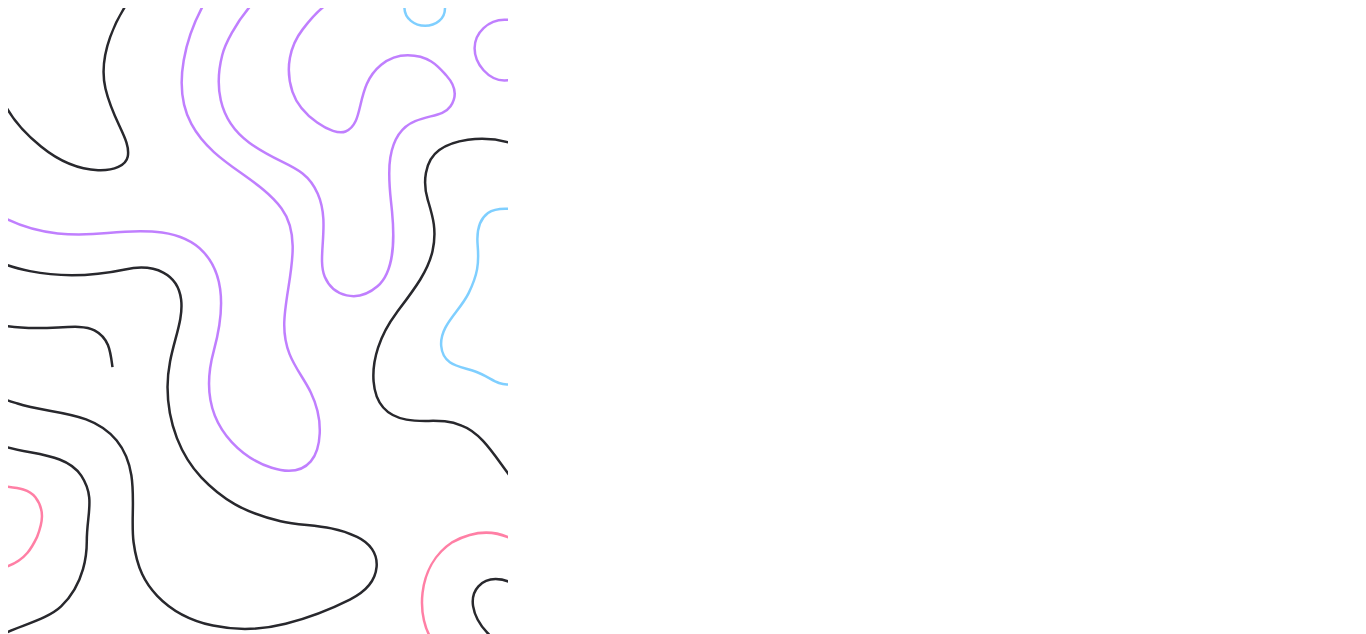 scroll, scrollTop: 0, scrollLeft: 0, axis: both 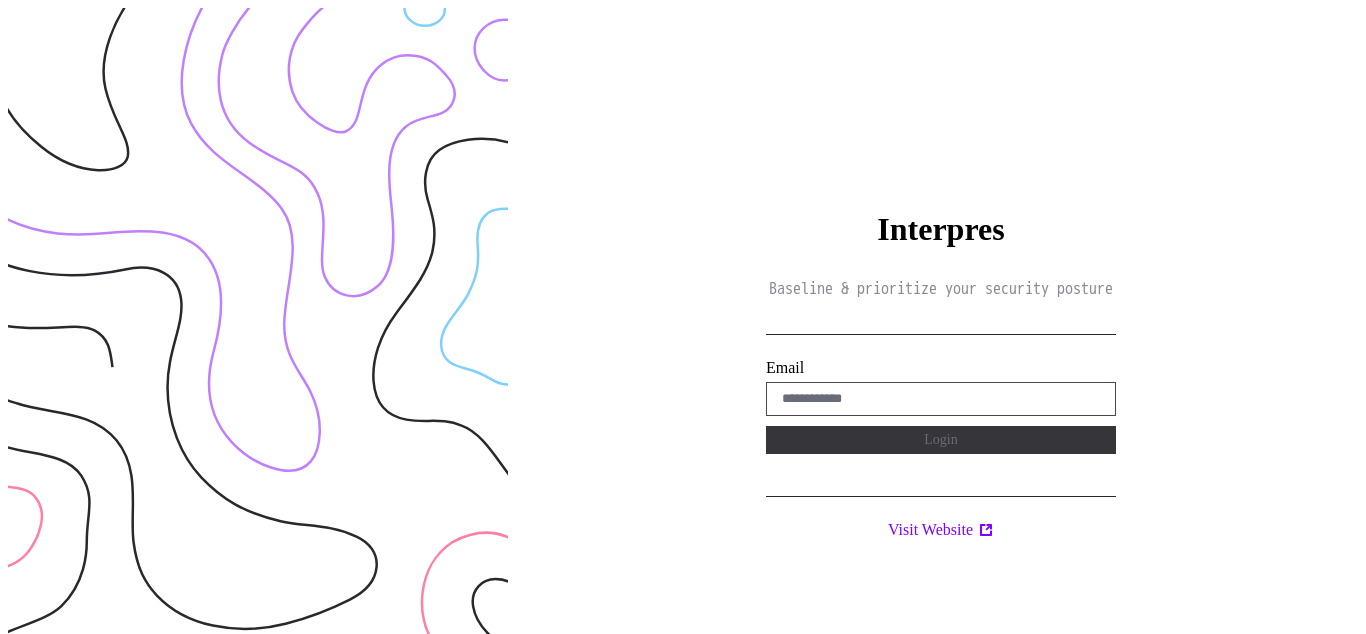 click on "Interpres Baseline & prioritize your security posture Email Login Visit Website" at bounding box center [941, 325] 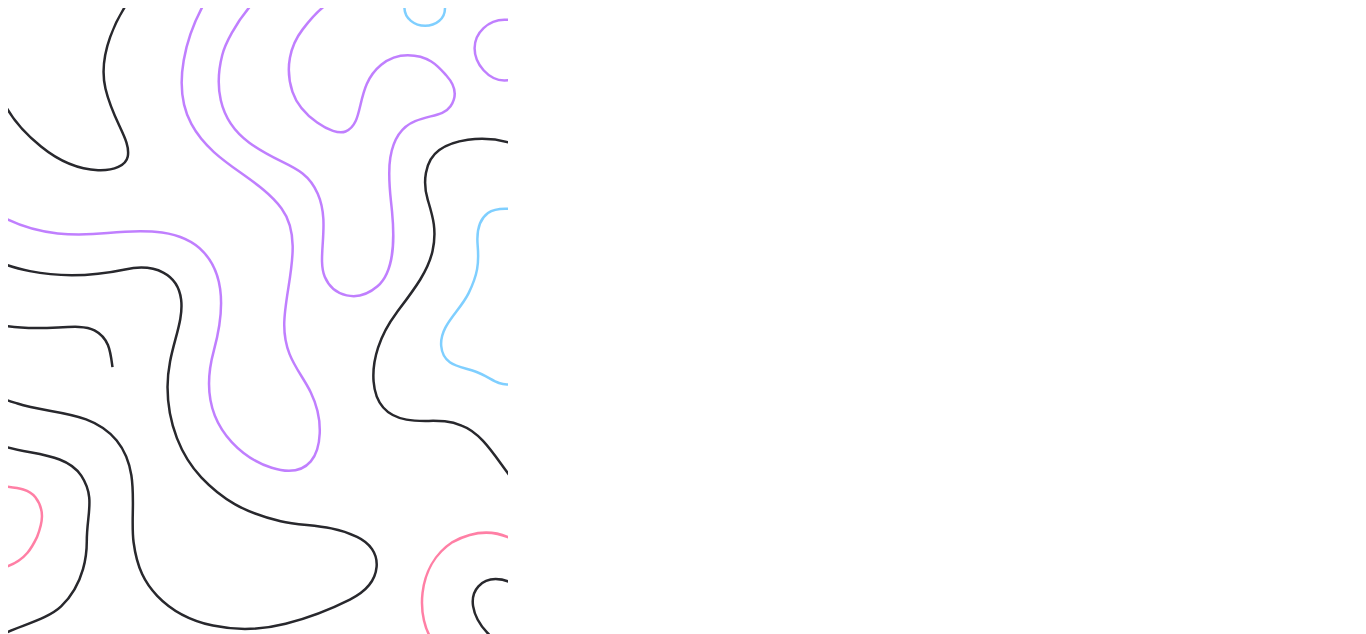 scroll, scrollTop: 0, scrollLeft: 0, axis: both 